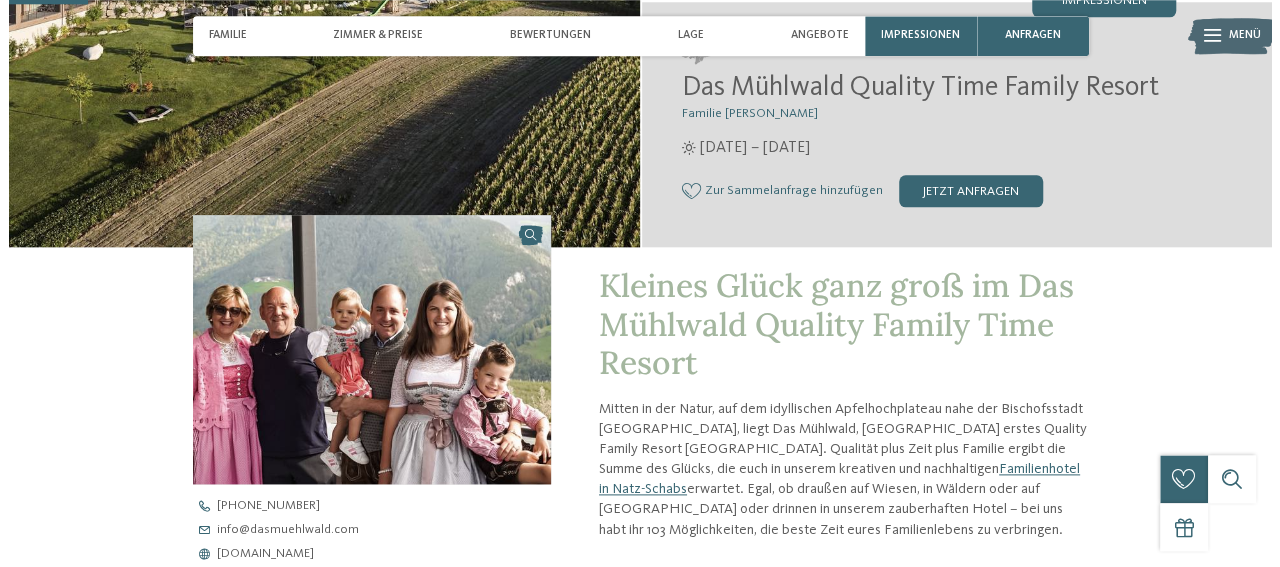 scroll, scrollTop: 308, scrollLeft: 0, axis: vertical 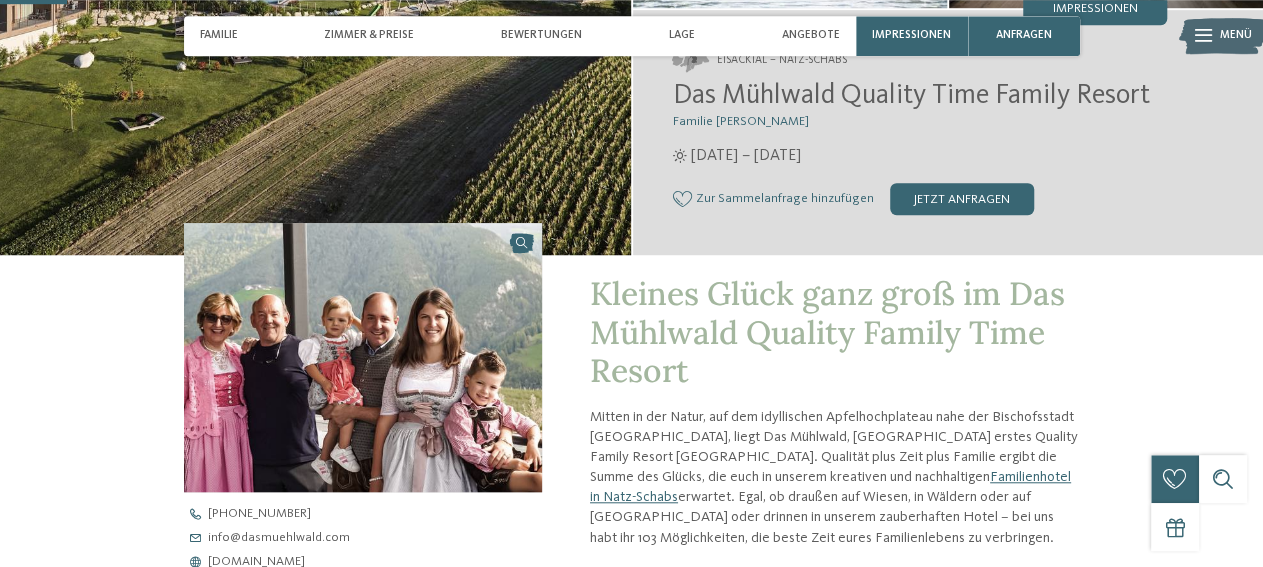 click on "Menü" at bounding box center (1236, 36) 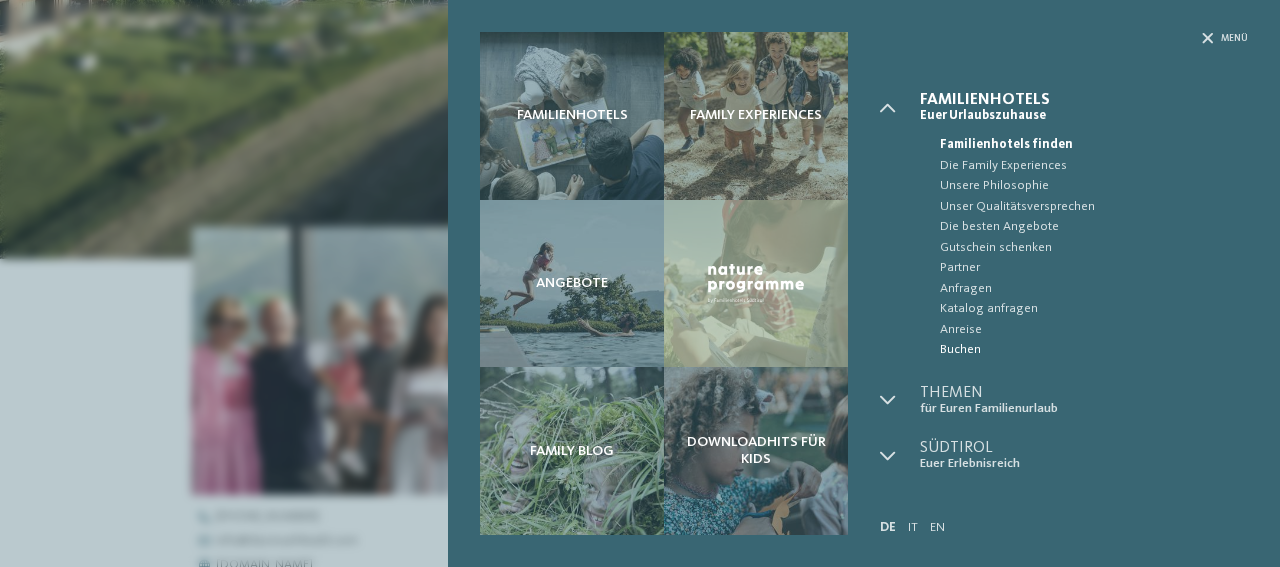 click on "Buchen" at bounding box center [1094, 350] 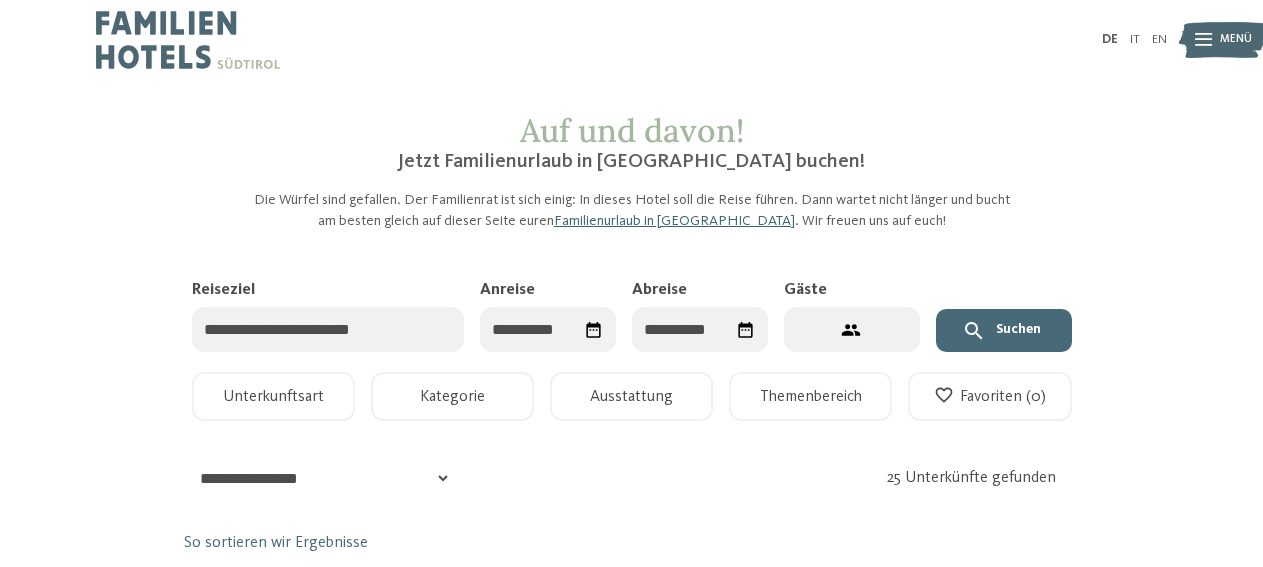 scroll, scrollTop: 0, scrollLeft: 0, axis: both 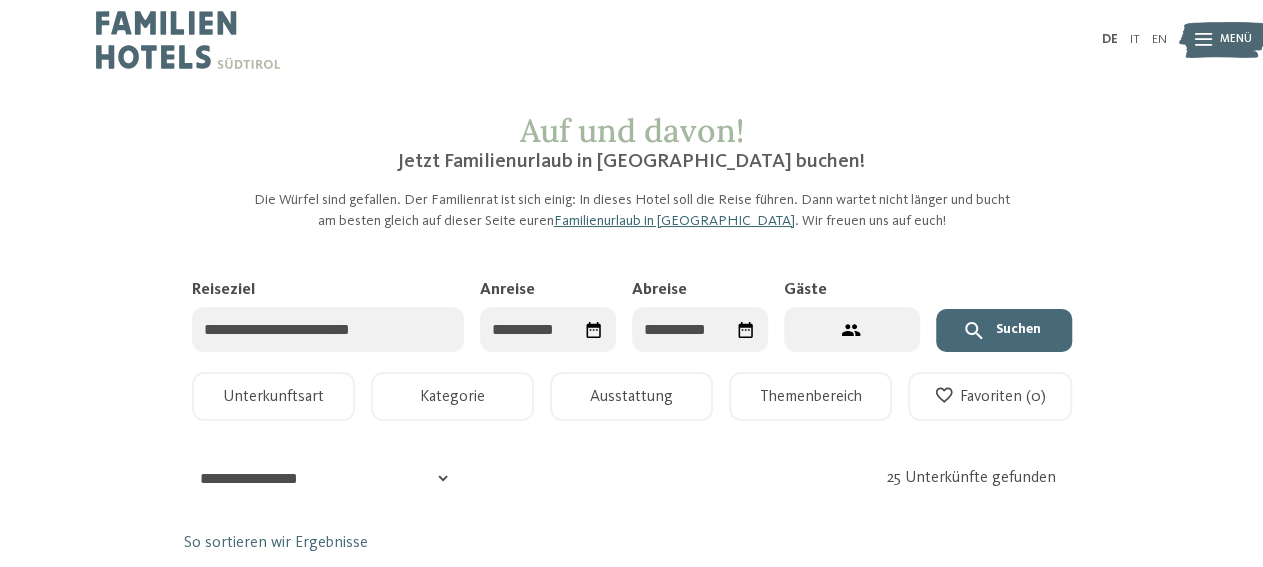 click on "Anreise" at bounding box center [548, 329] 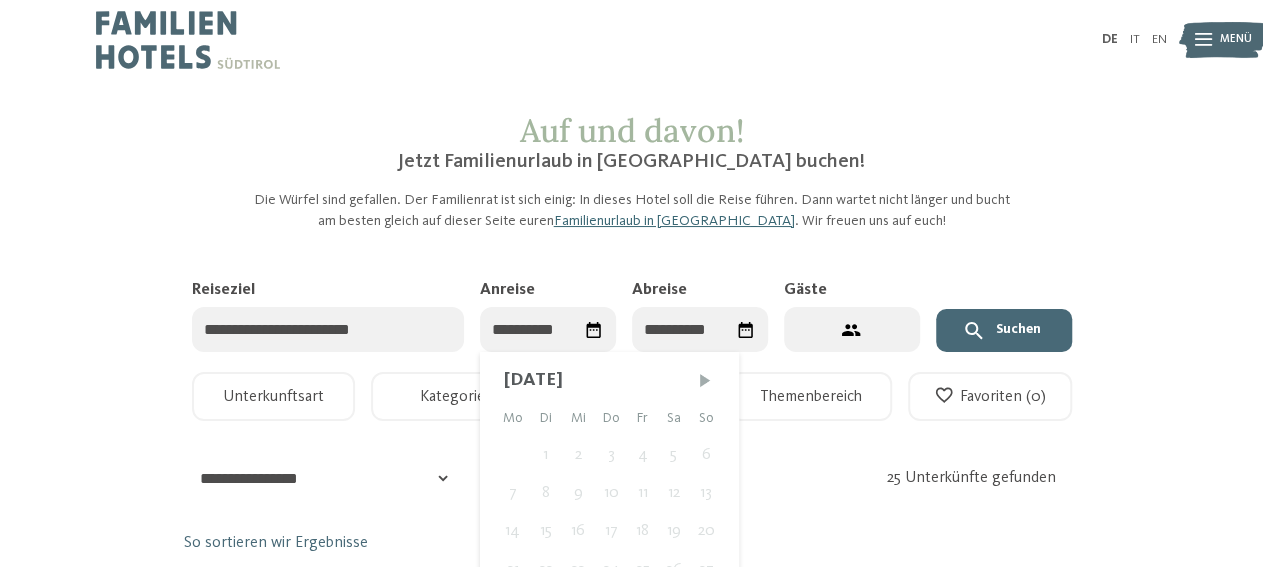 click at bounding box center (705, 380) 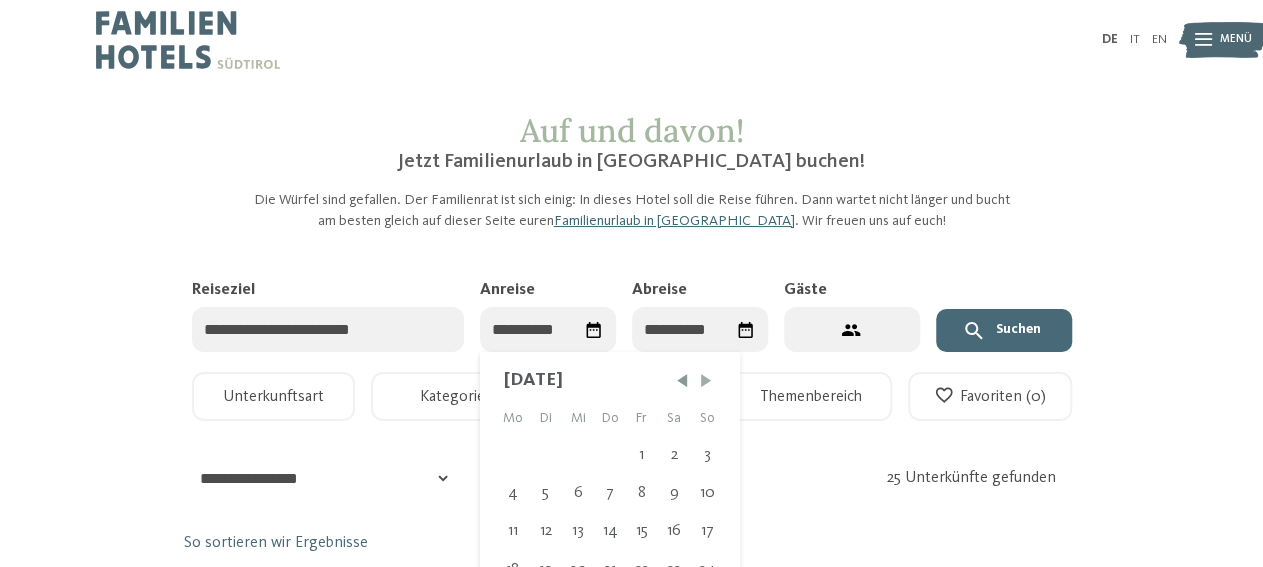 click at bounding box center [706, 380] 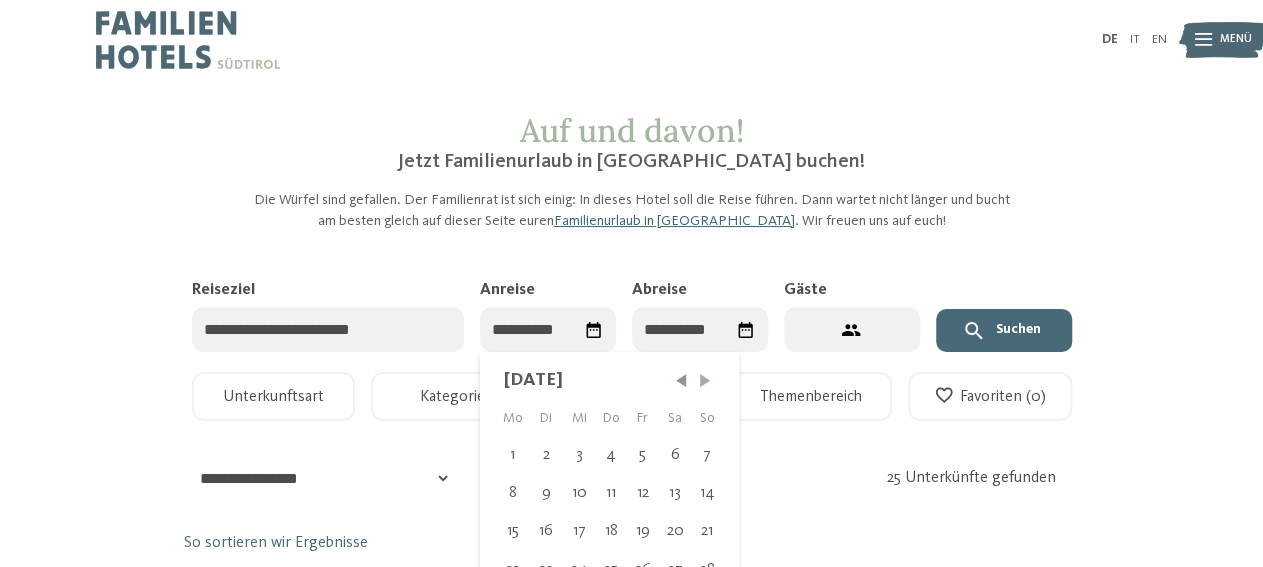 click at bounding box center [705, 380] 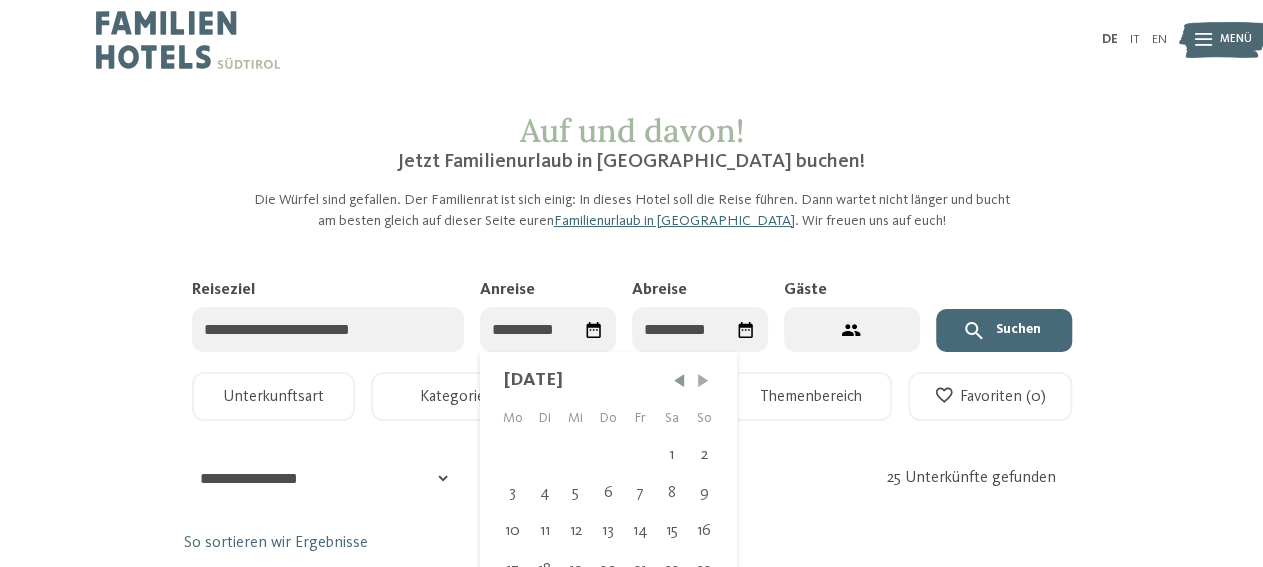 click at bounding box center [703, 380] 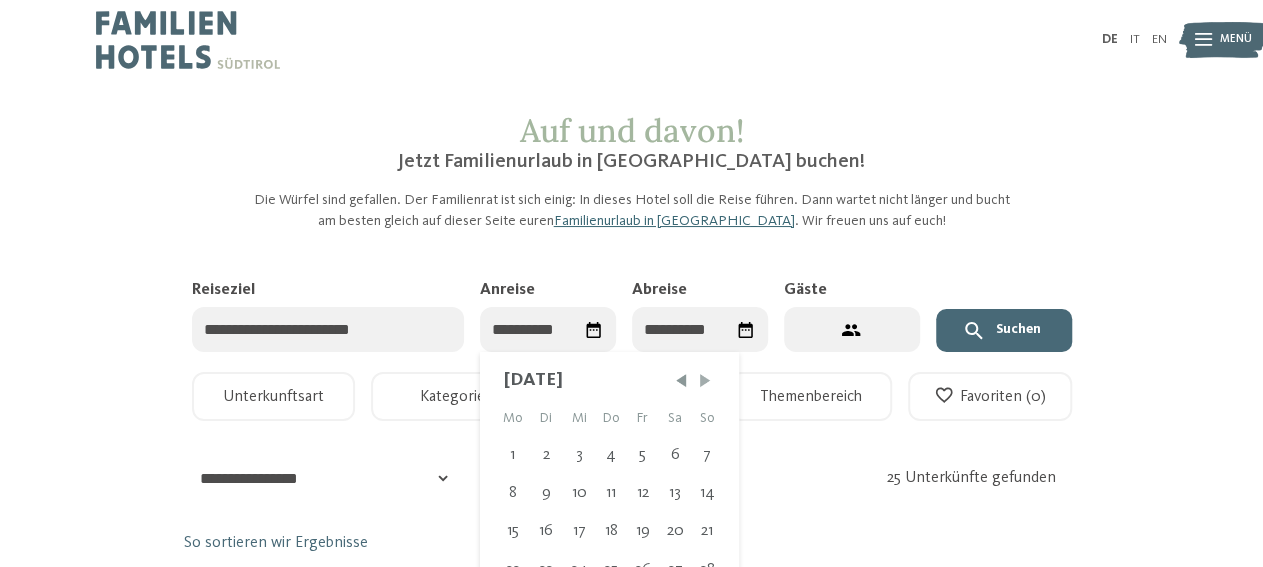 click at bounding box center (705, 380) 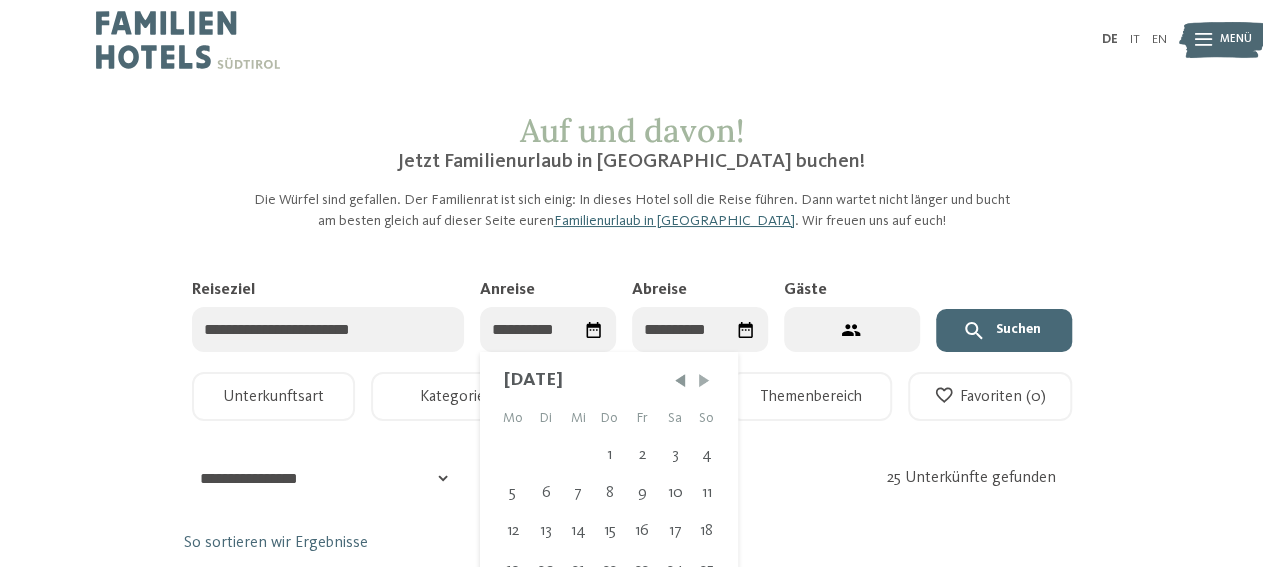 click at bounding box center [704, 380] 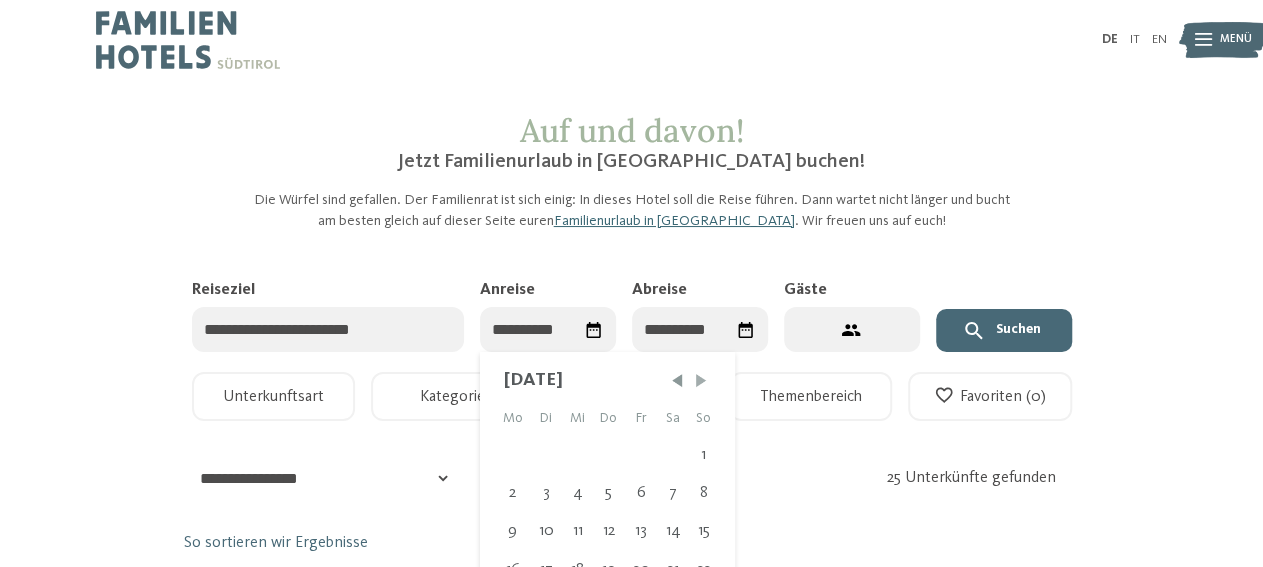 click at bounding box center (701, 380) 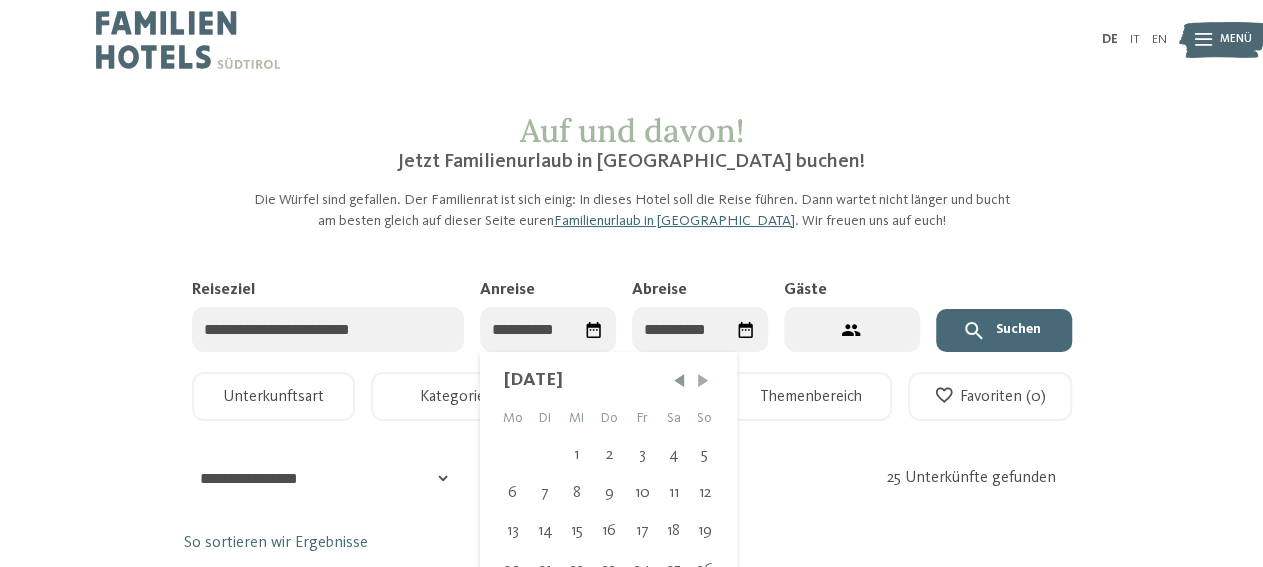 click at bounding box center [703, 380] 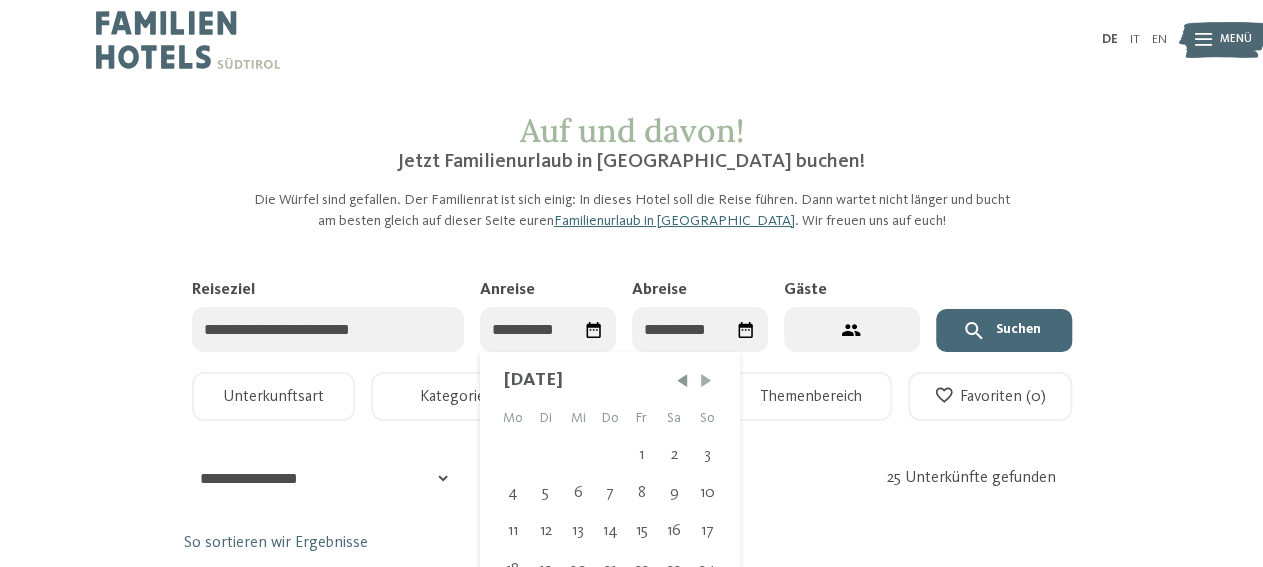 click at bounding box center [706, 380] 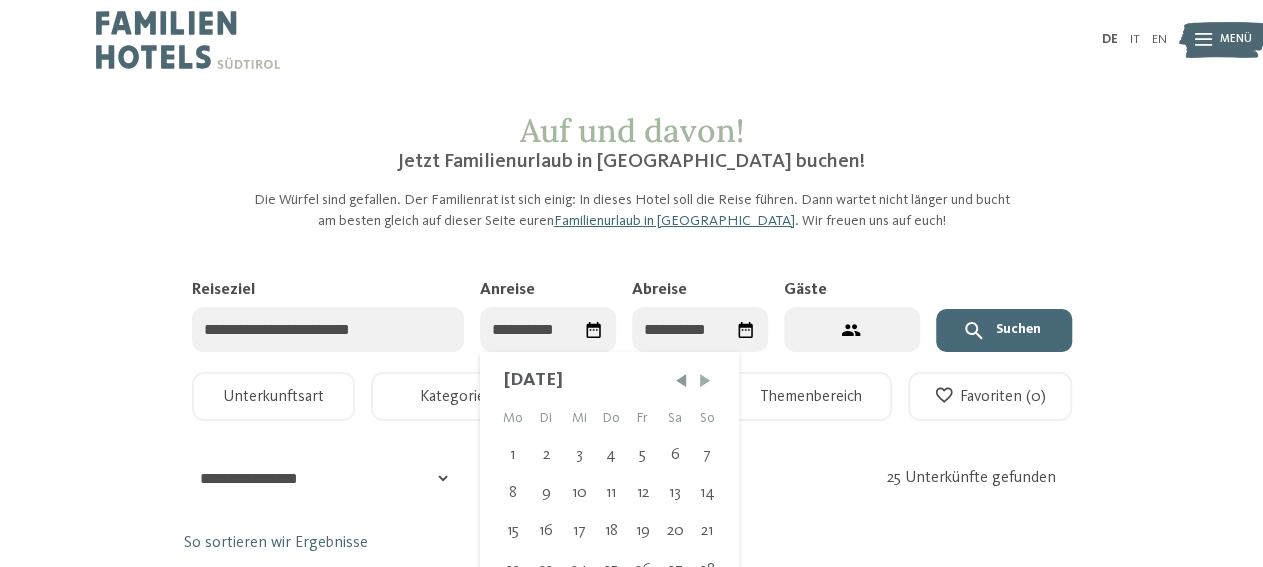 click at bounding box center [705, 380] 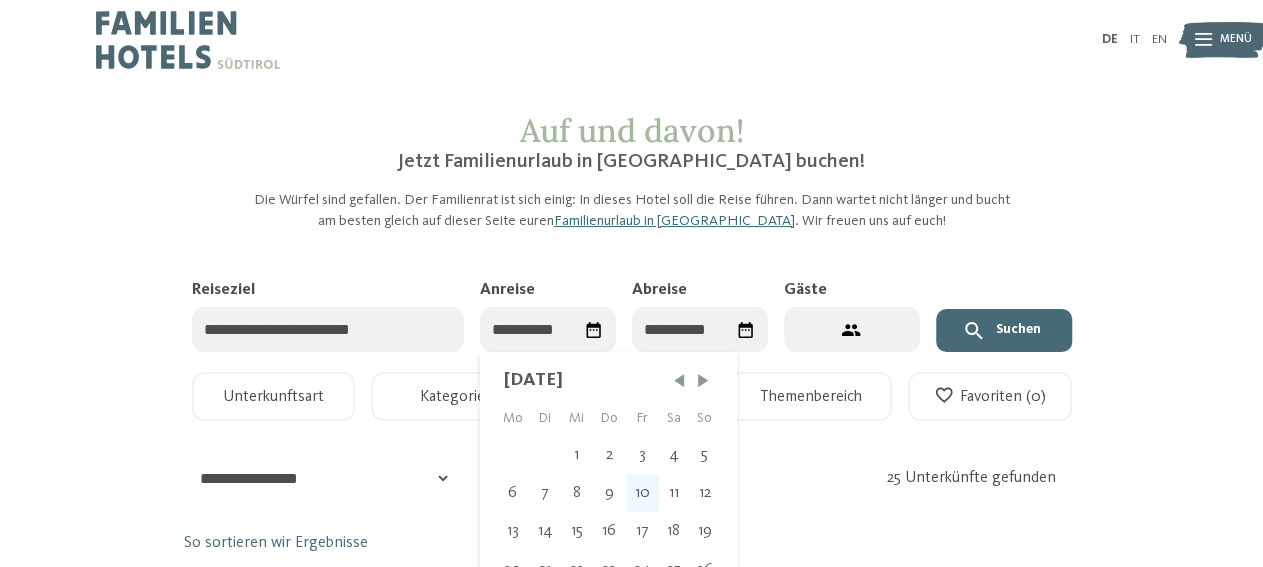 click on "10" at bounding box center (642, 493) 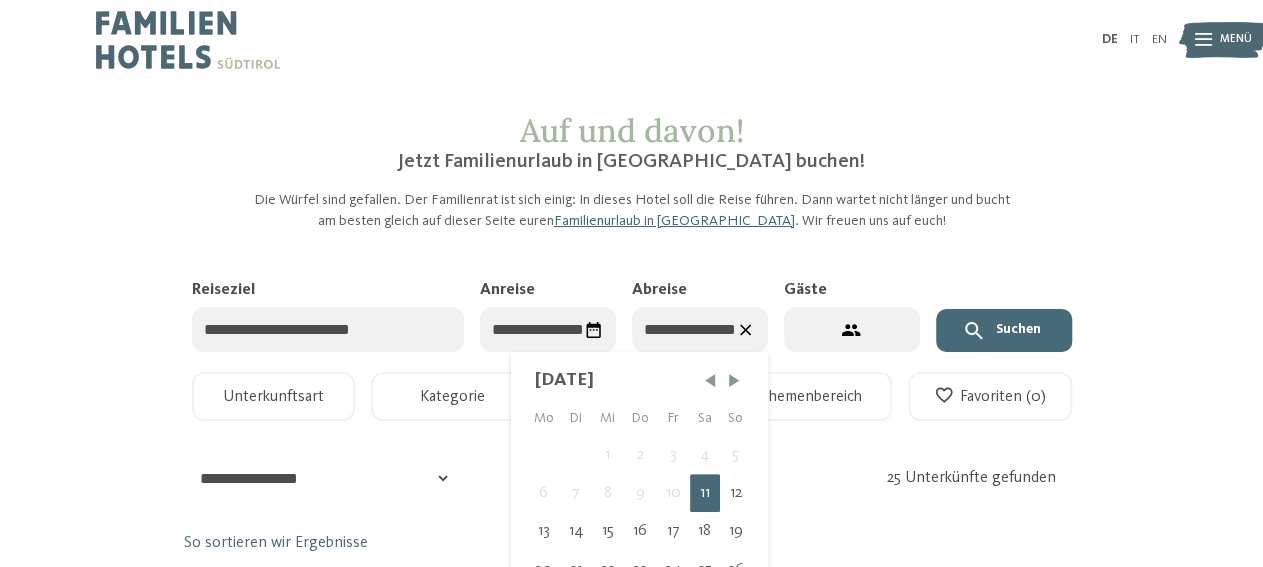 type on "**********" 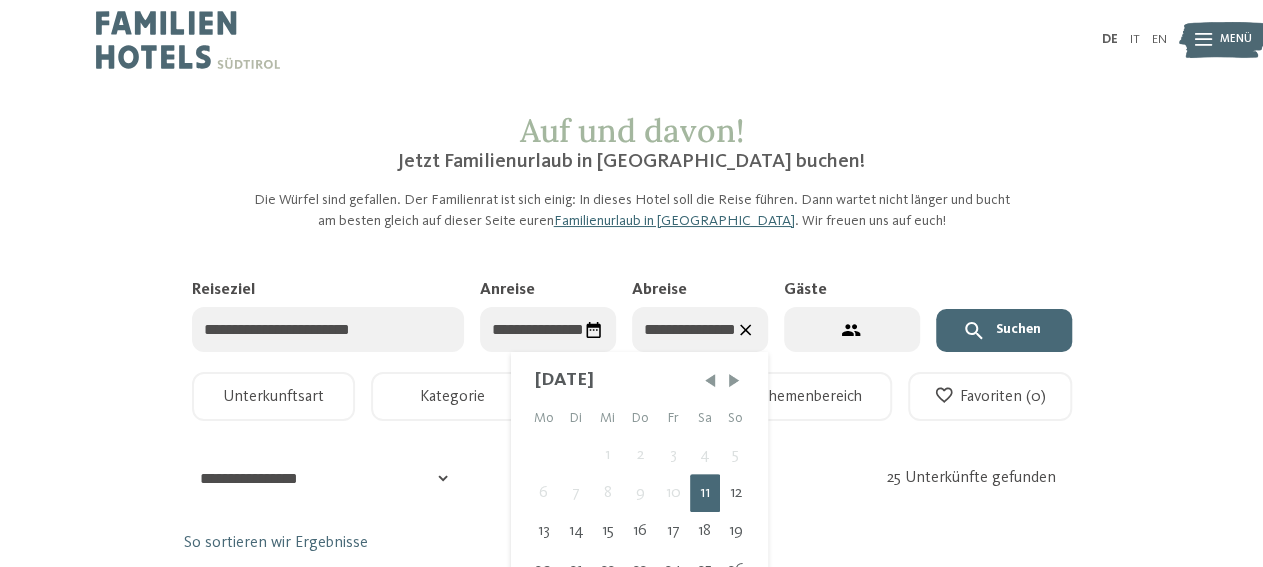 click on "11" at bounding box center (705, 493) 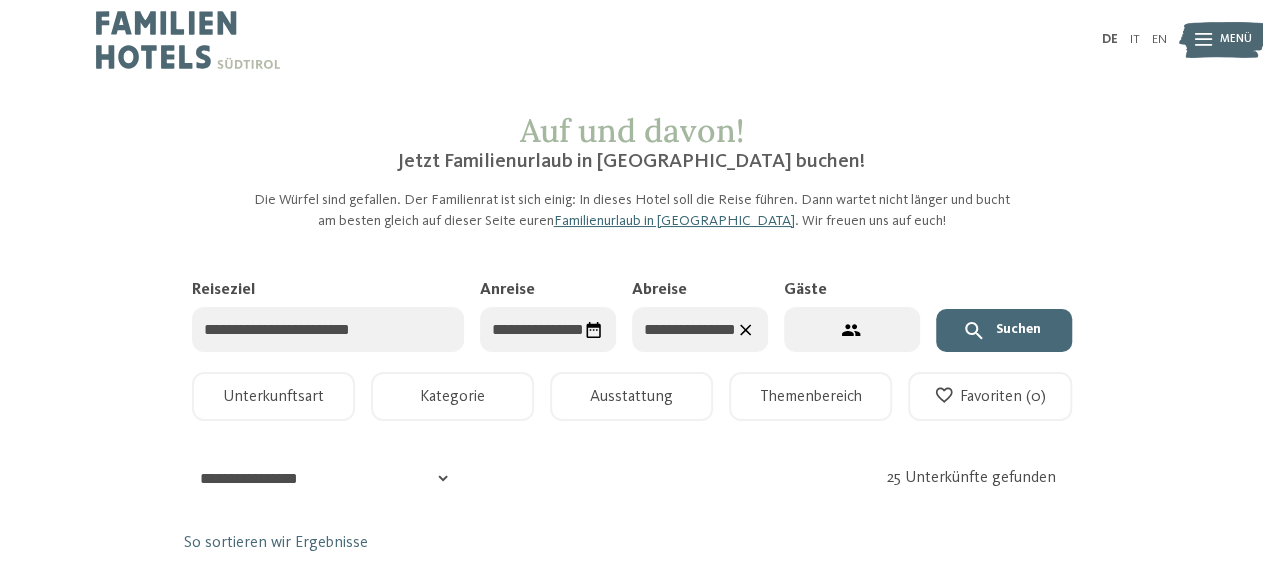 click on "2 Gäste – 1 Zimmer" at bounding box center (852, 329) 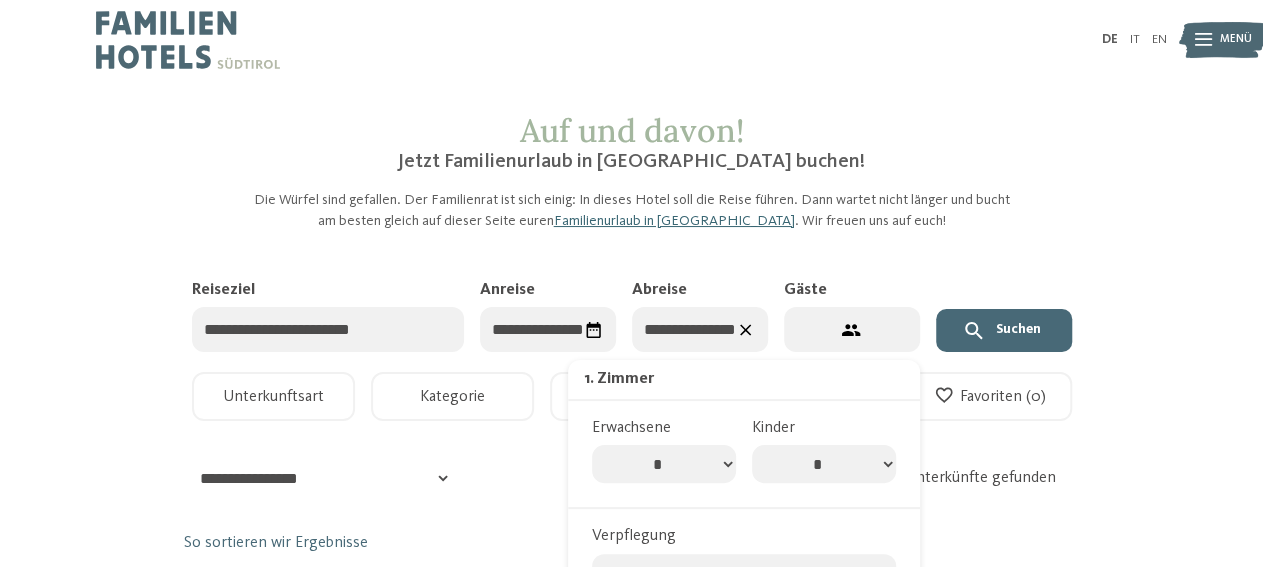 click on "* * * * * * * *" at bounding box center [824, 464] 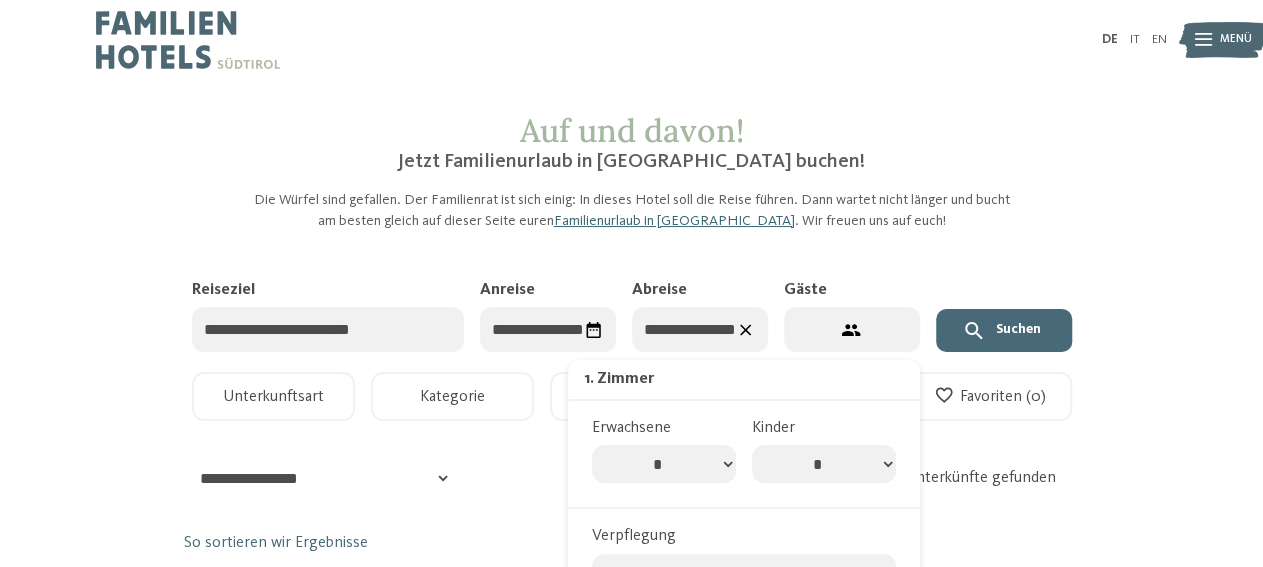 select on "*" 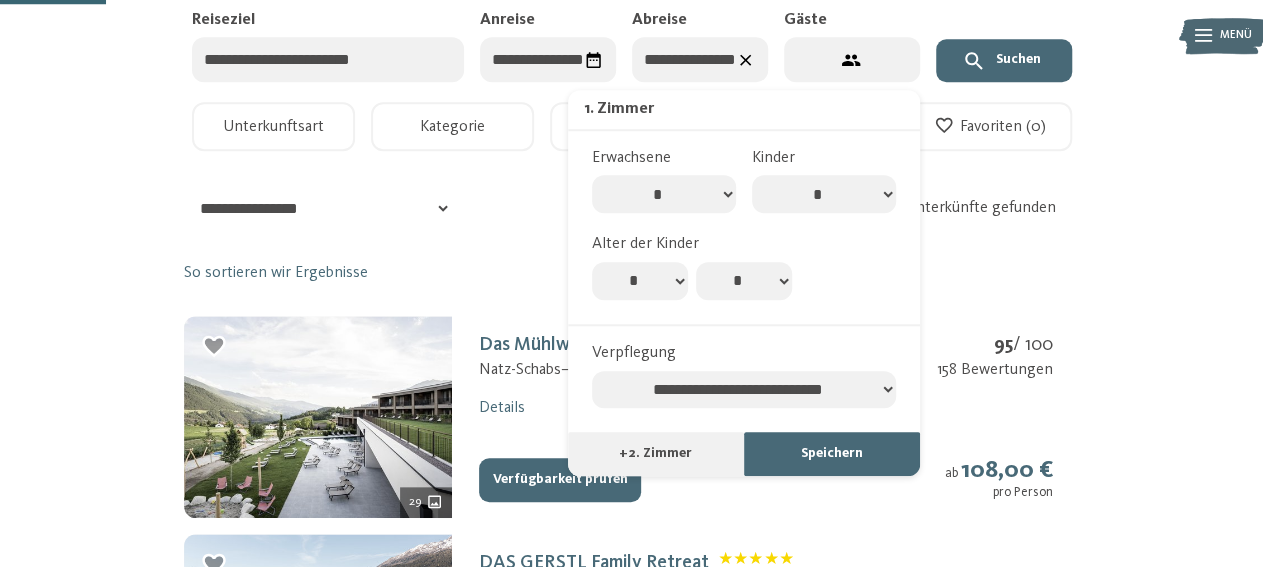 scroll, scrollTop: 280, scrollLeft: 0, axis: vertical 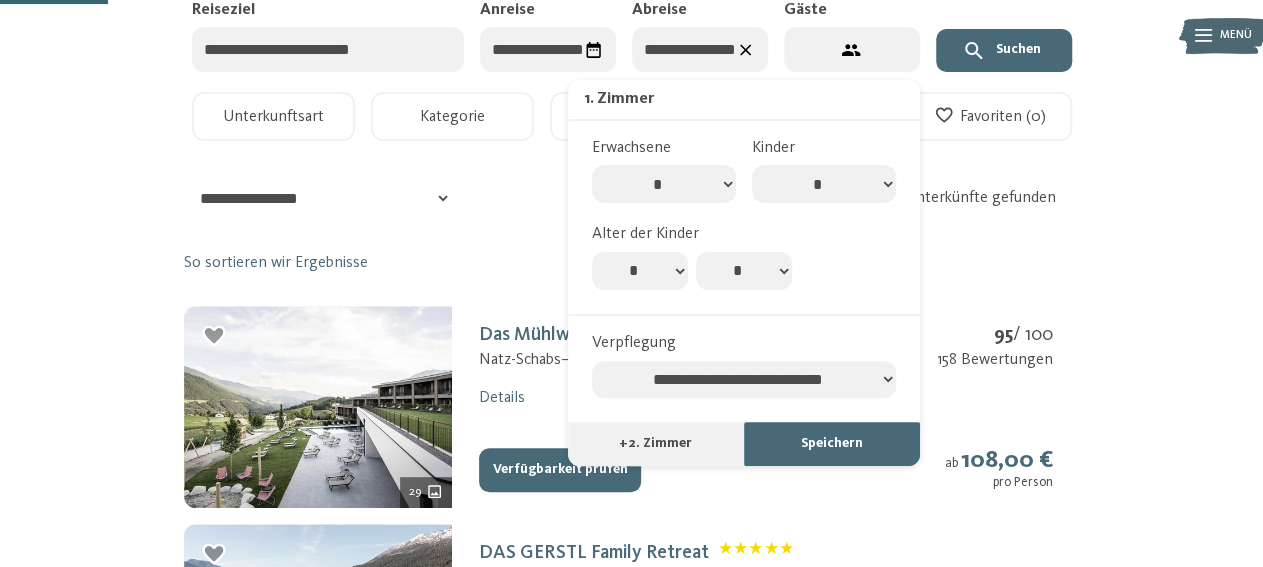 click on "* * * * * * * * * * ** ** ** ** ** ** ** **" at bounding box center [640, 271] 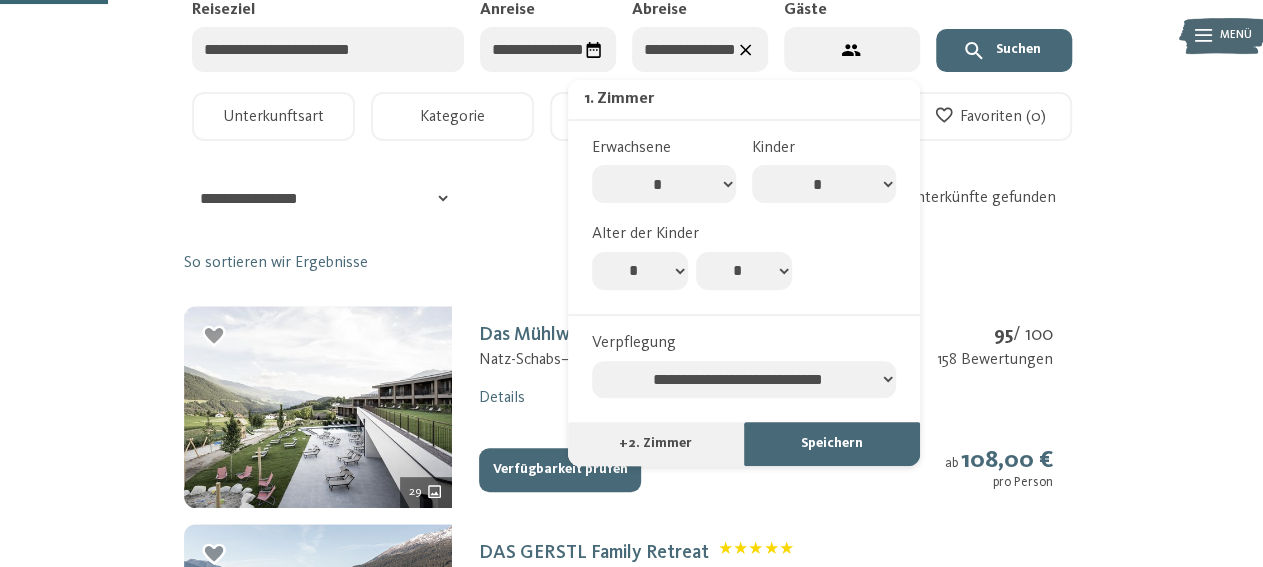 select on "**" 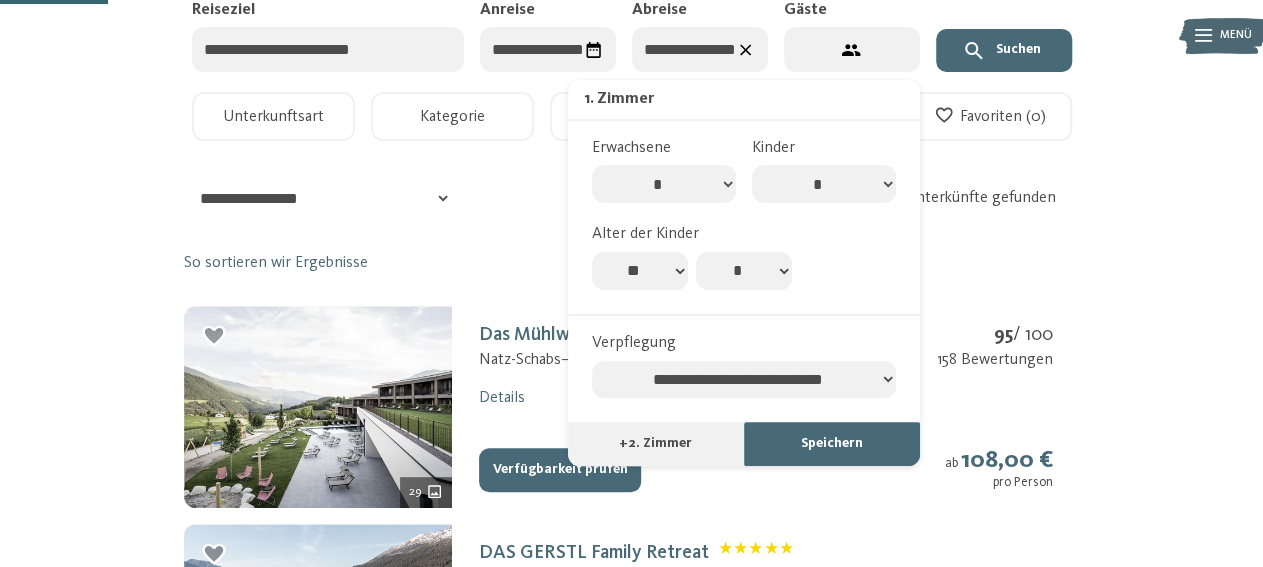 click on "**" at bounding box center [0, 0] 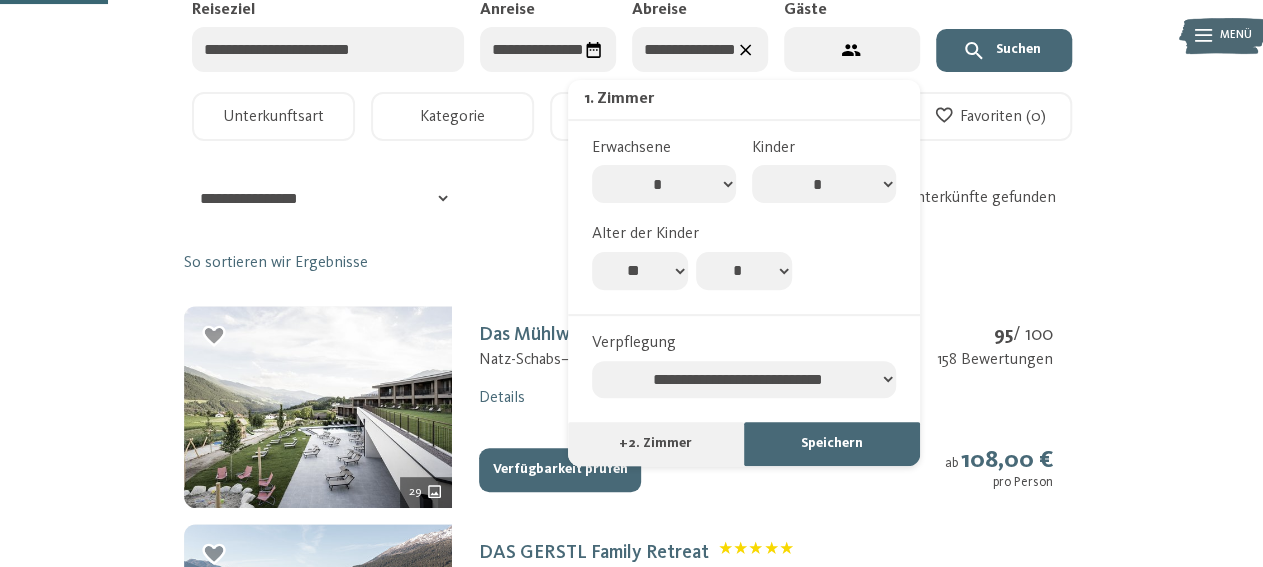 click on "* * * * * * * * * * ** ** ** ** ** ** ** **" at bounding box center (744, 271) 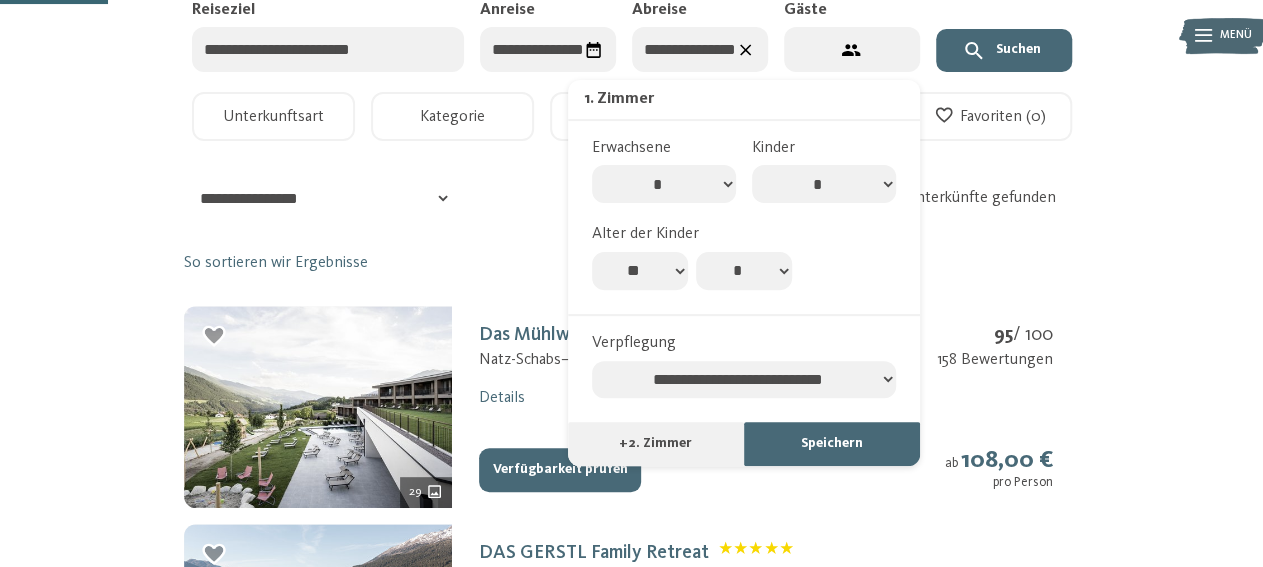 select on "*" 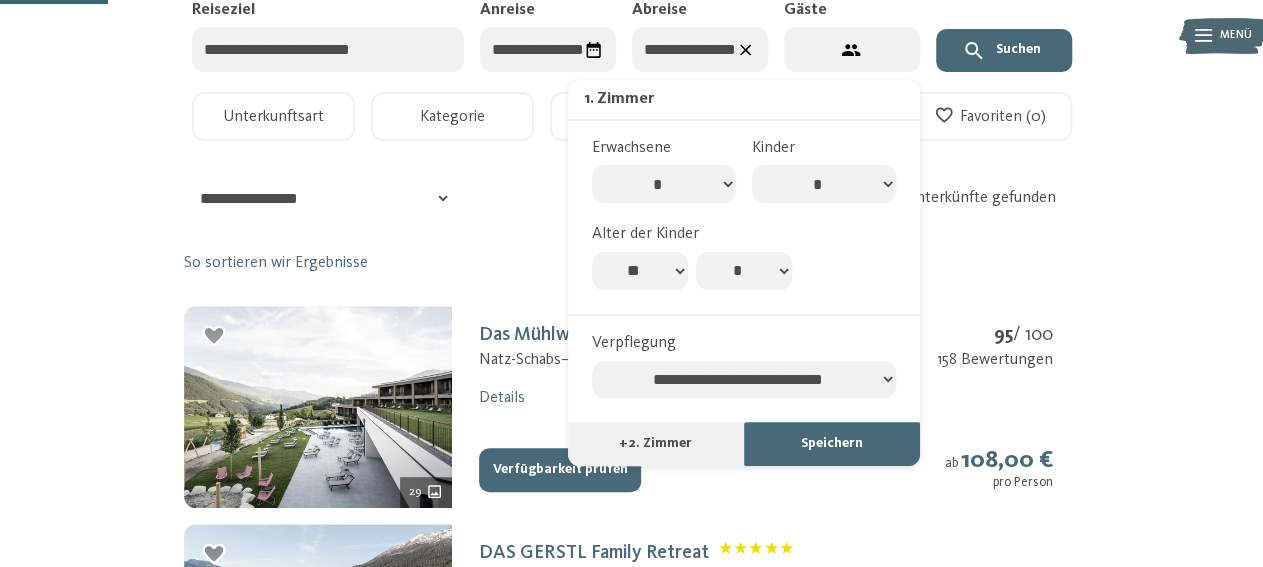 click on "Speichern" at bounding box center (832, 444) 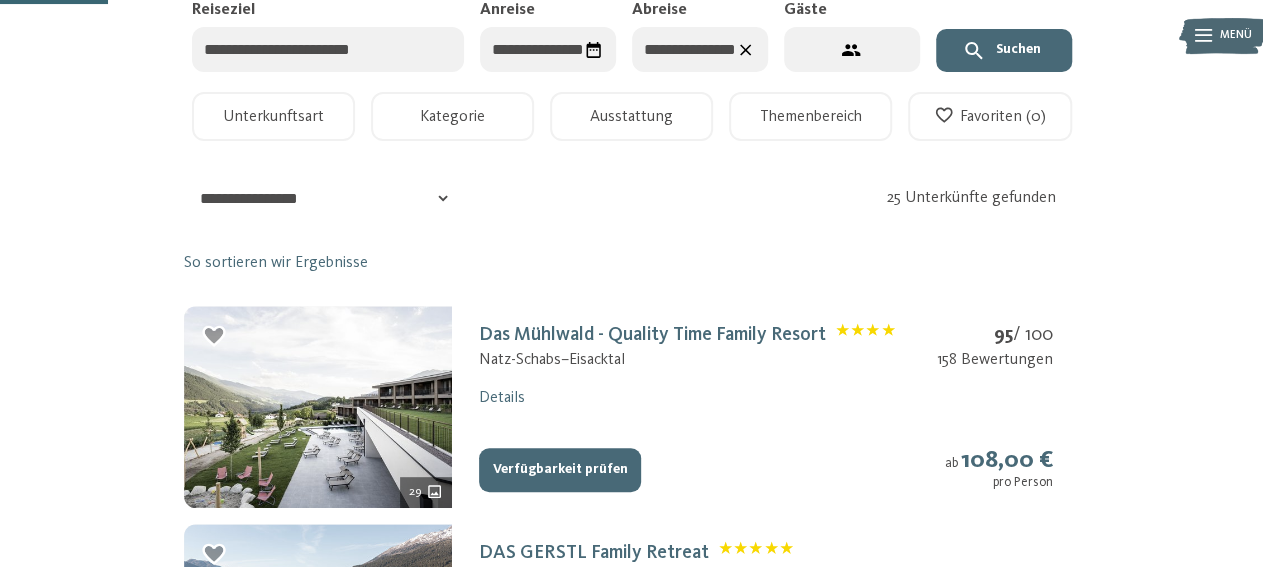 click on "Suchen" at bounding box center [1004, 51] 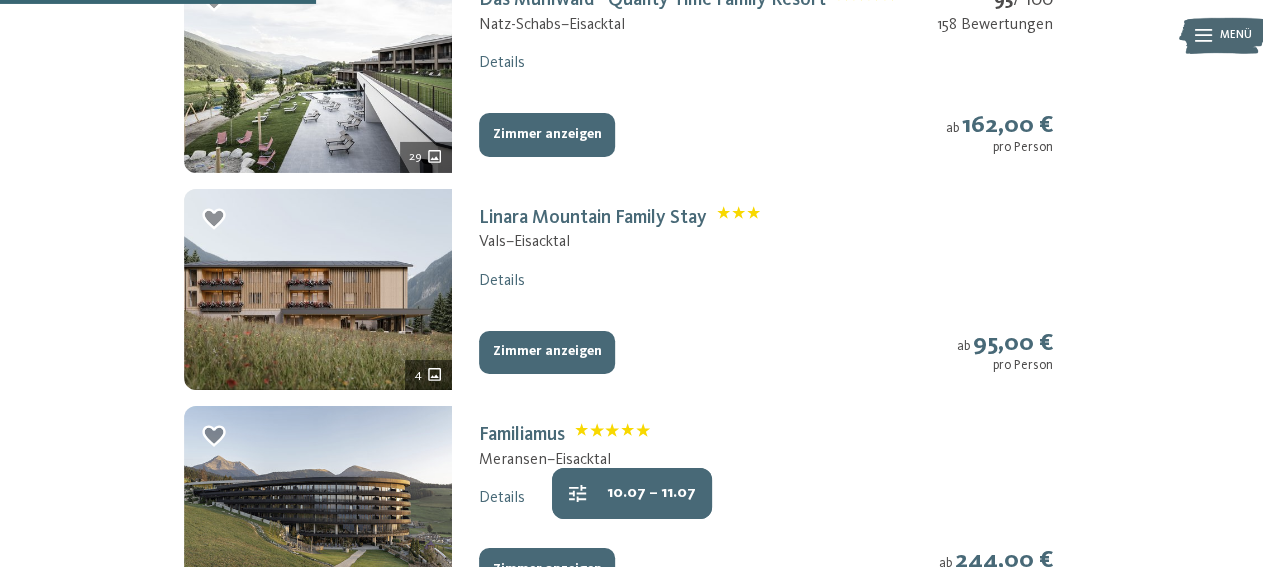 scroll, scrollTop: 626, scrollLeft: 0, axis: vertical 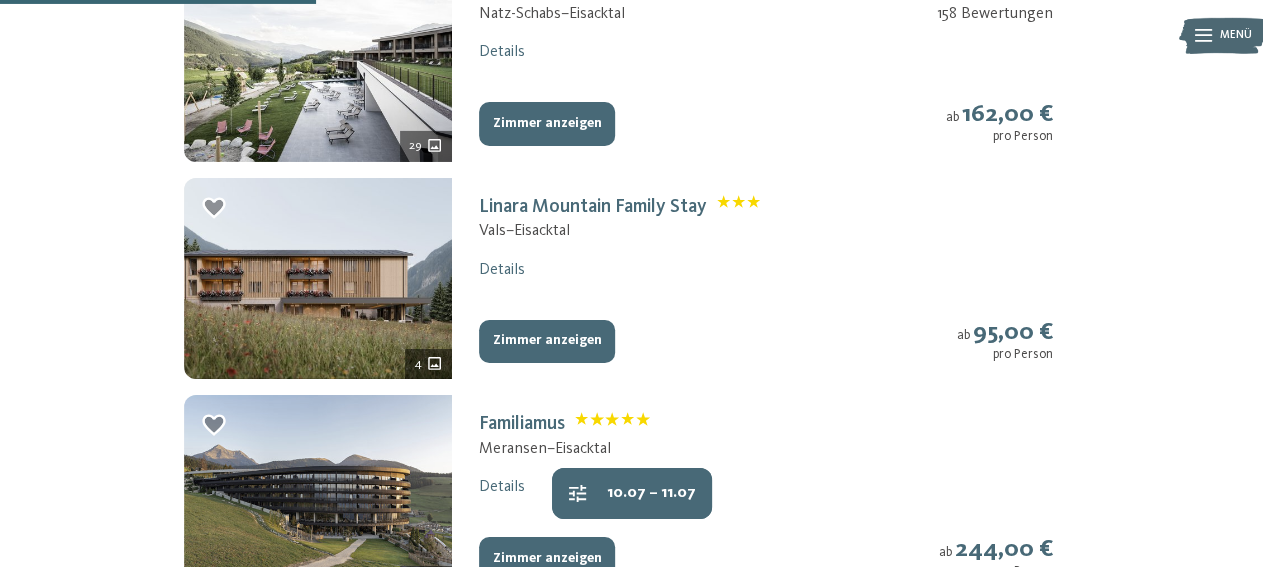 click on "Zimmer anzeigen" at bounding box center (547, 342) 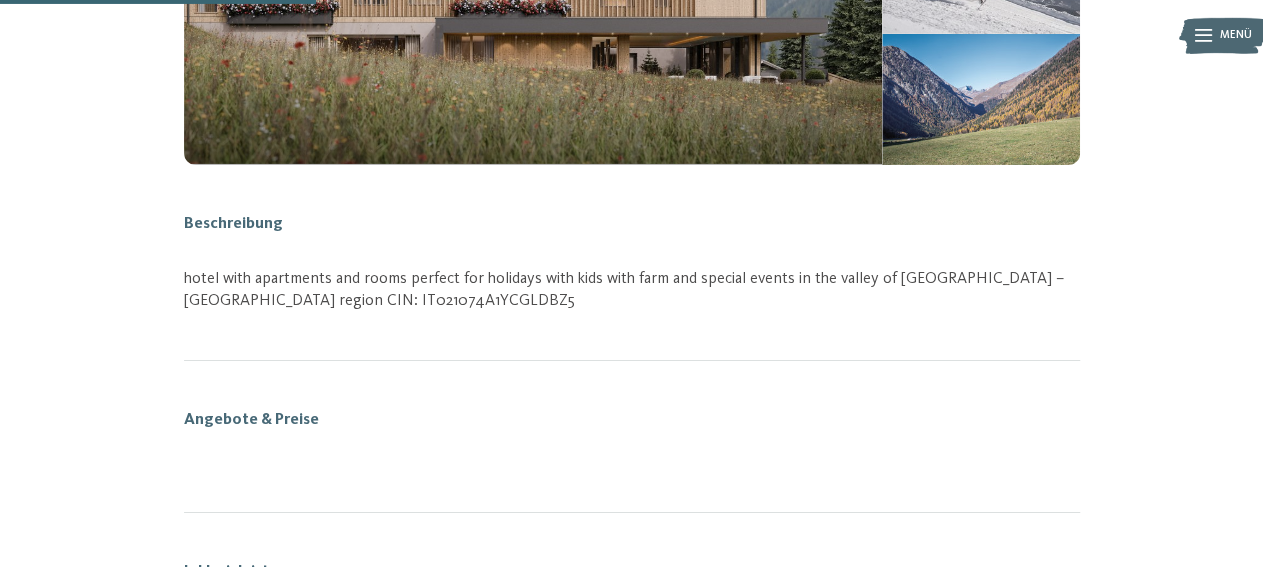 scroll, scrollTop: 262, scrollLeft: 0, axis: vertical 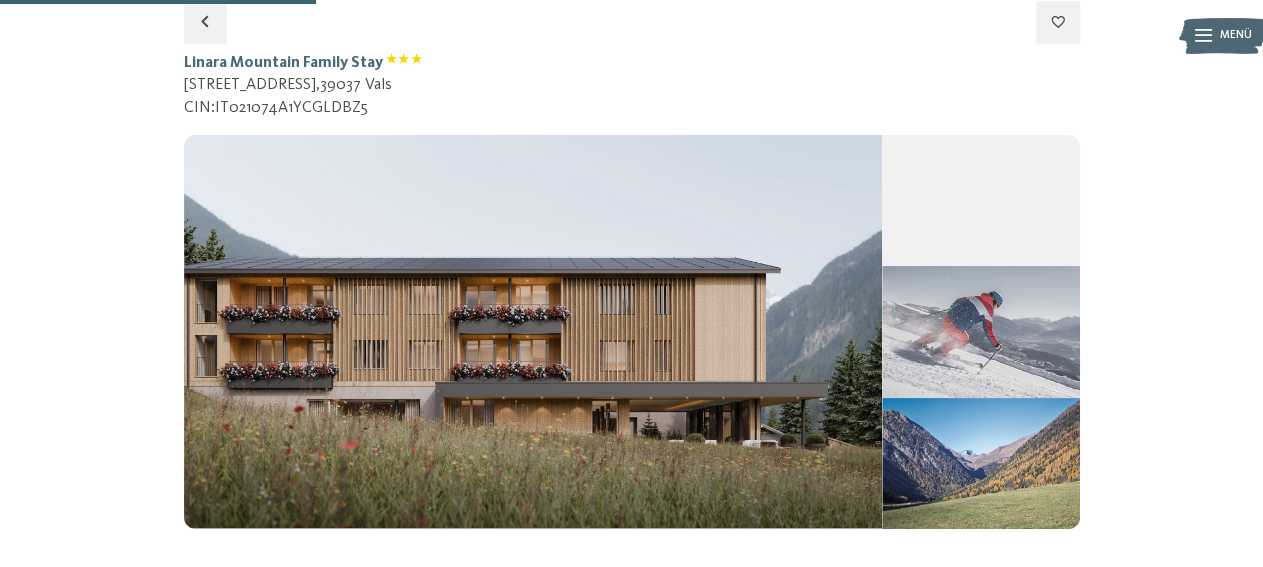select on "**" 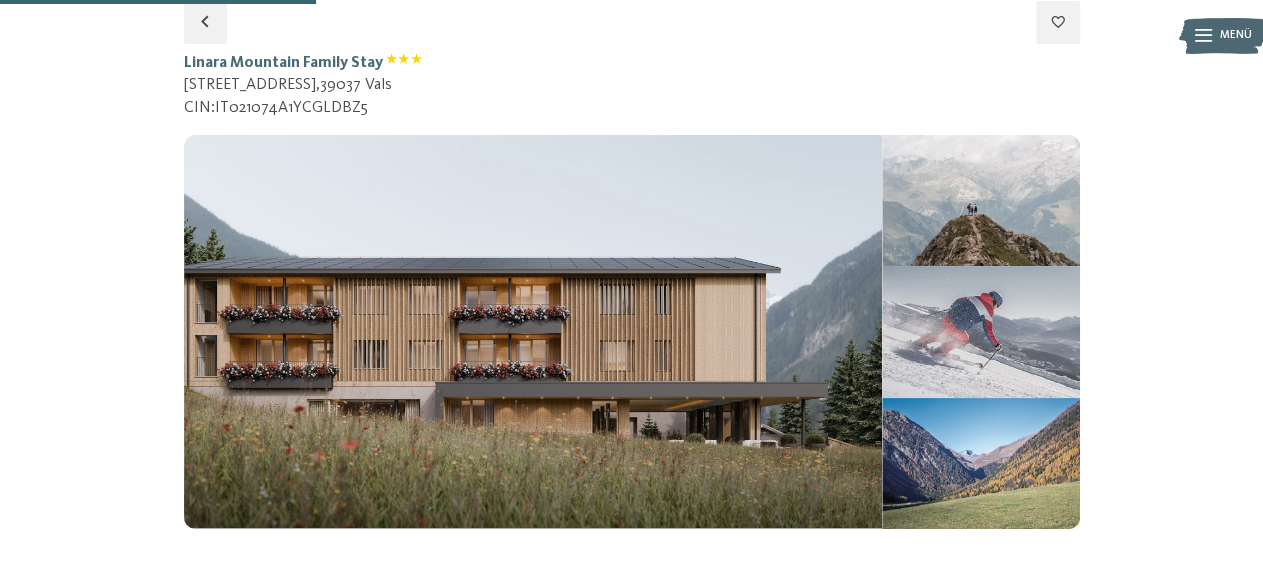 select on "*" 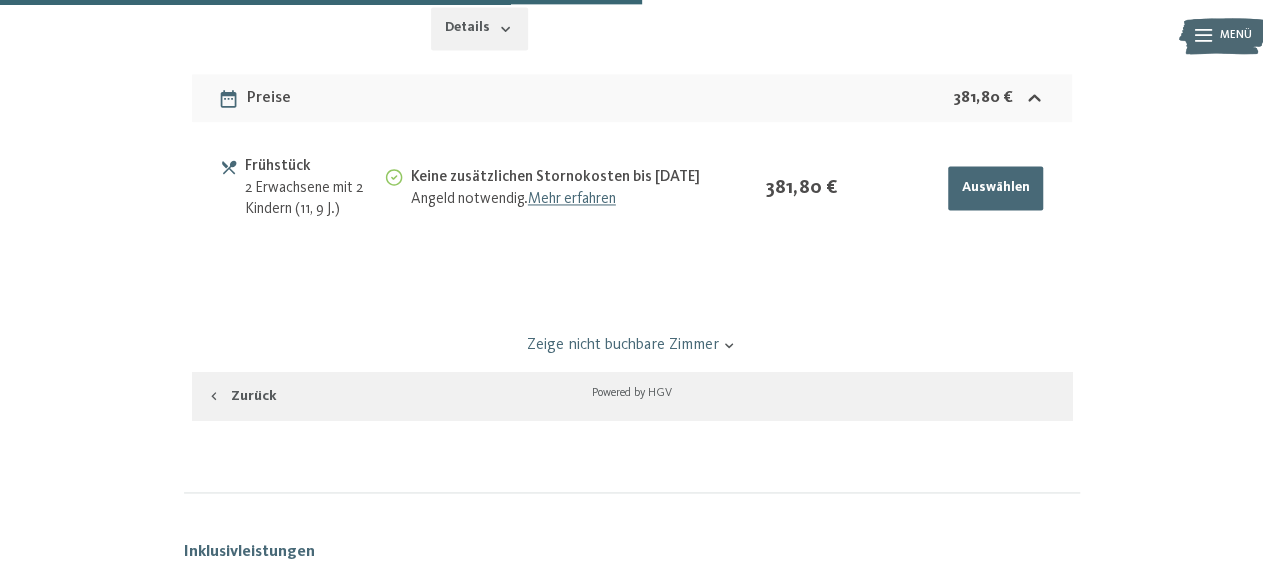 scroll, scrollTop: 0, scrollLeft: 0, axis: both 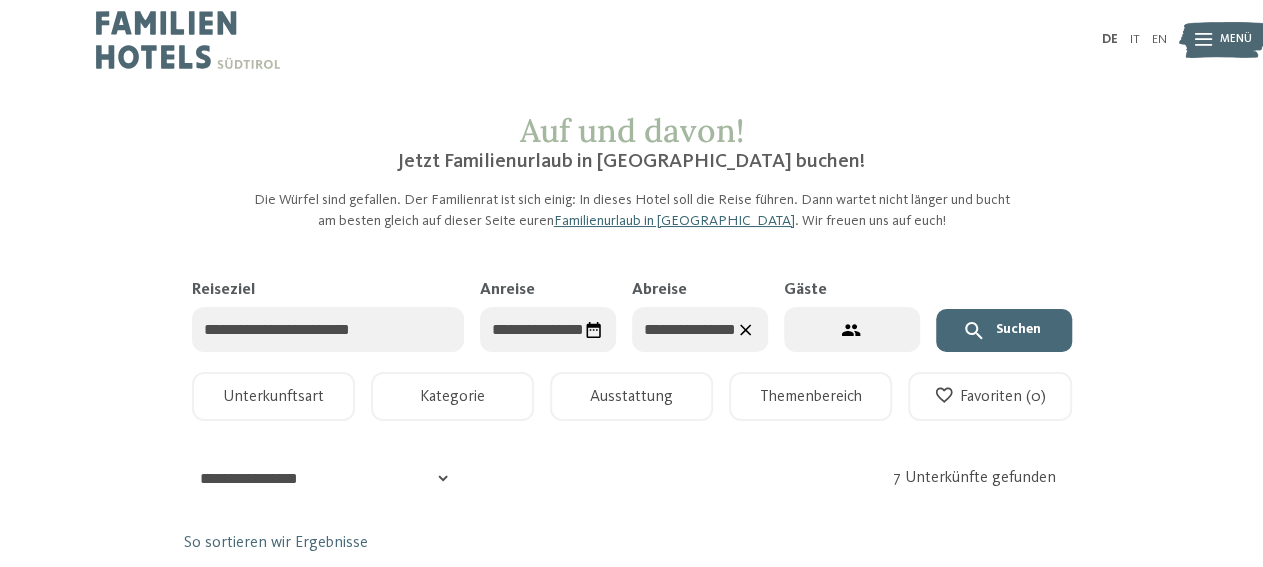 type 